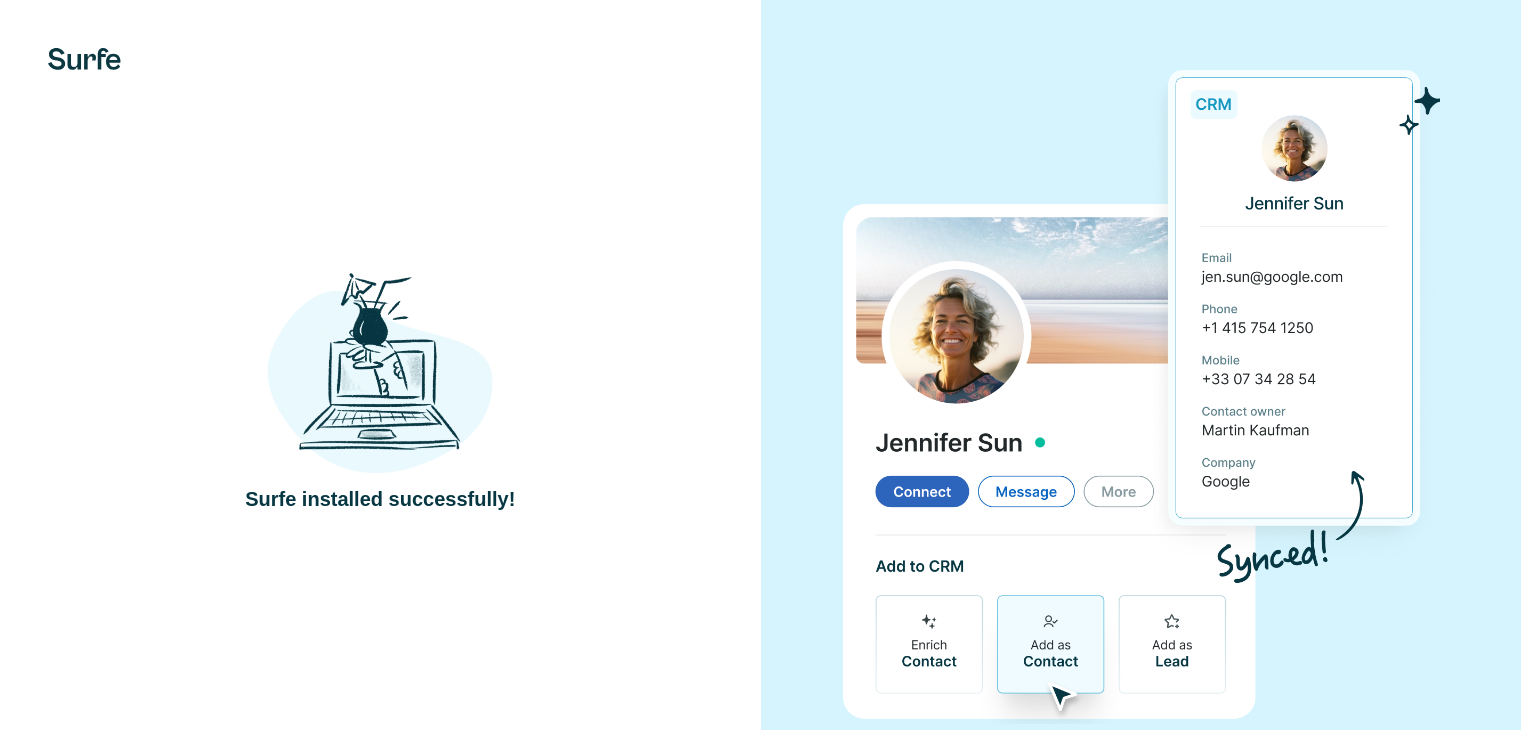 scroll, scrollTop: 0, scrollLeft: 0, axis: both 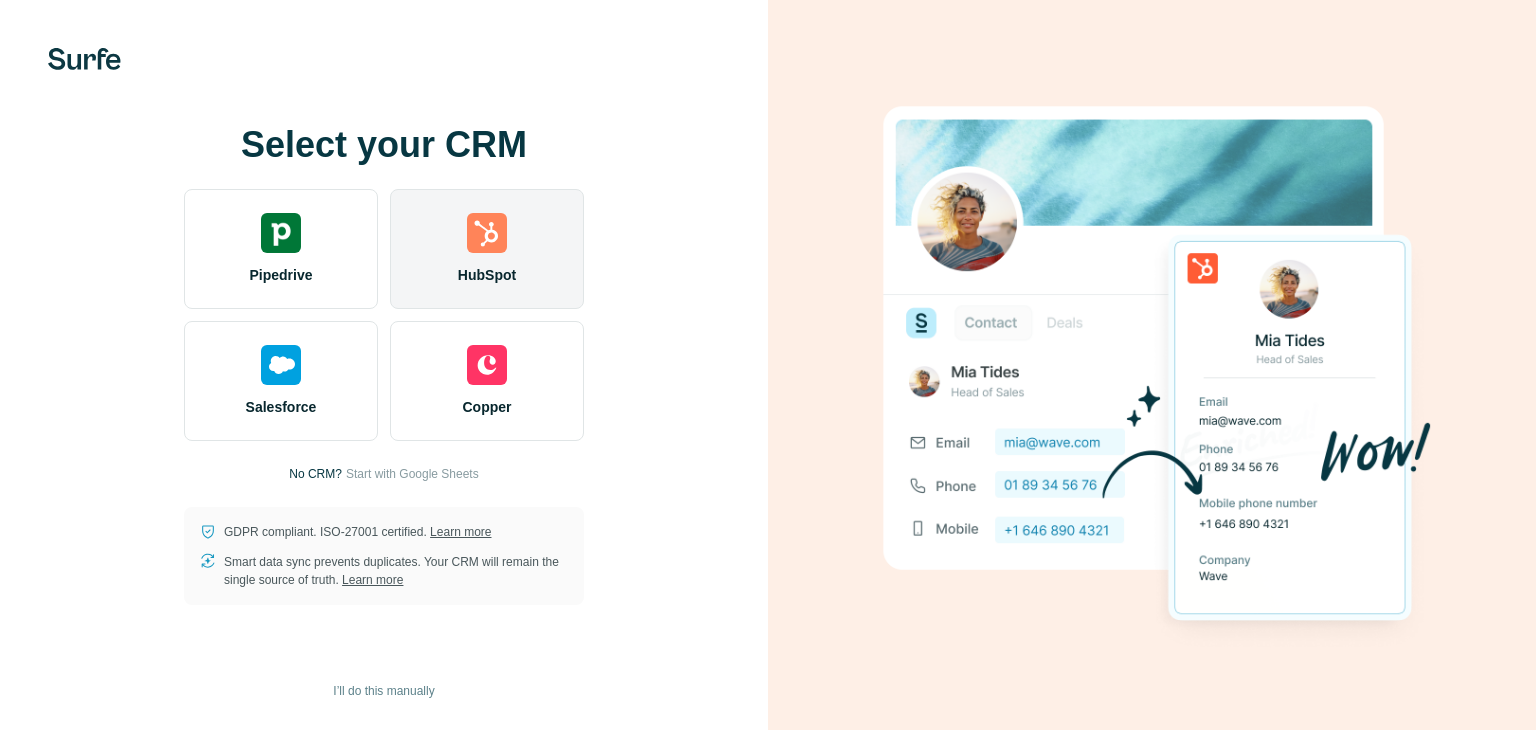 click at bounding box center [487, 233] 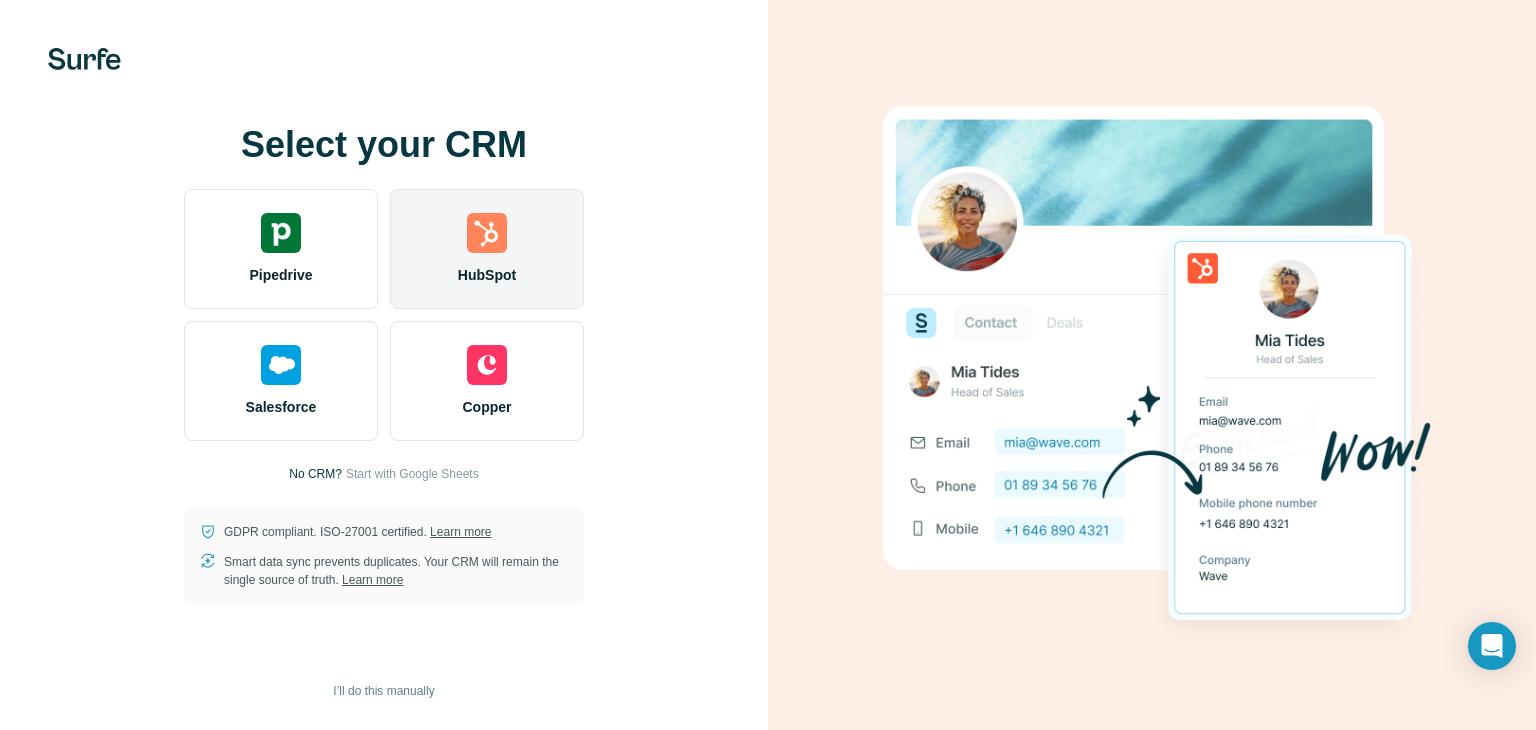 click on "HubSpot" at bounding box center [487, 275] 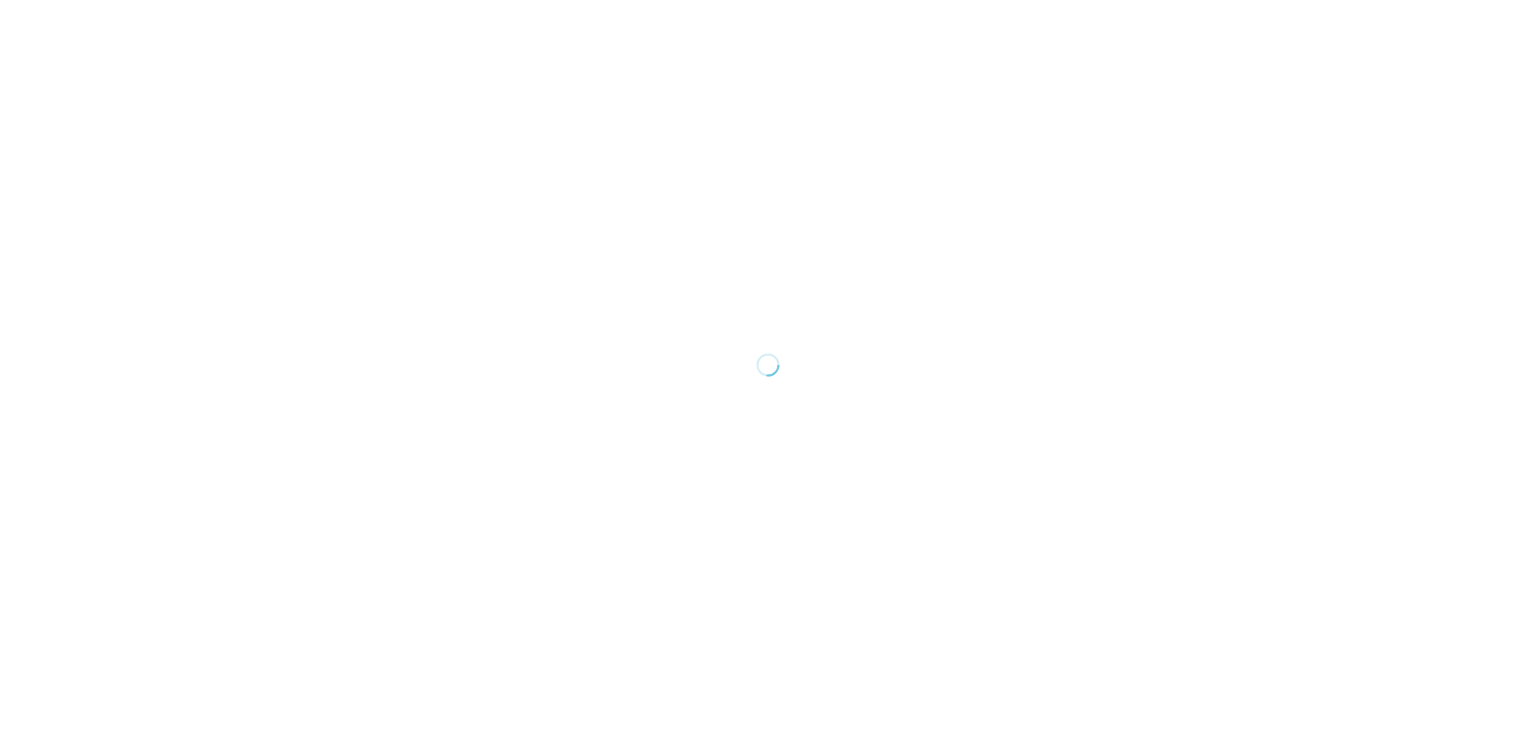 scroll, scrollTop: 0, scrollLeft: 0, axis: both 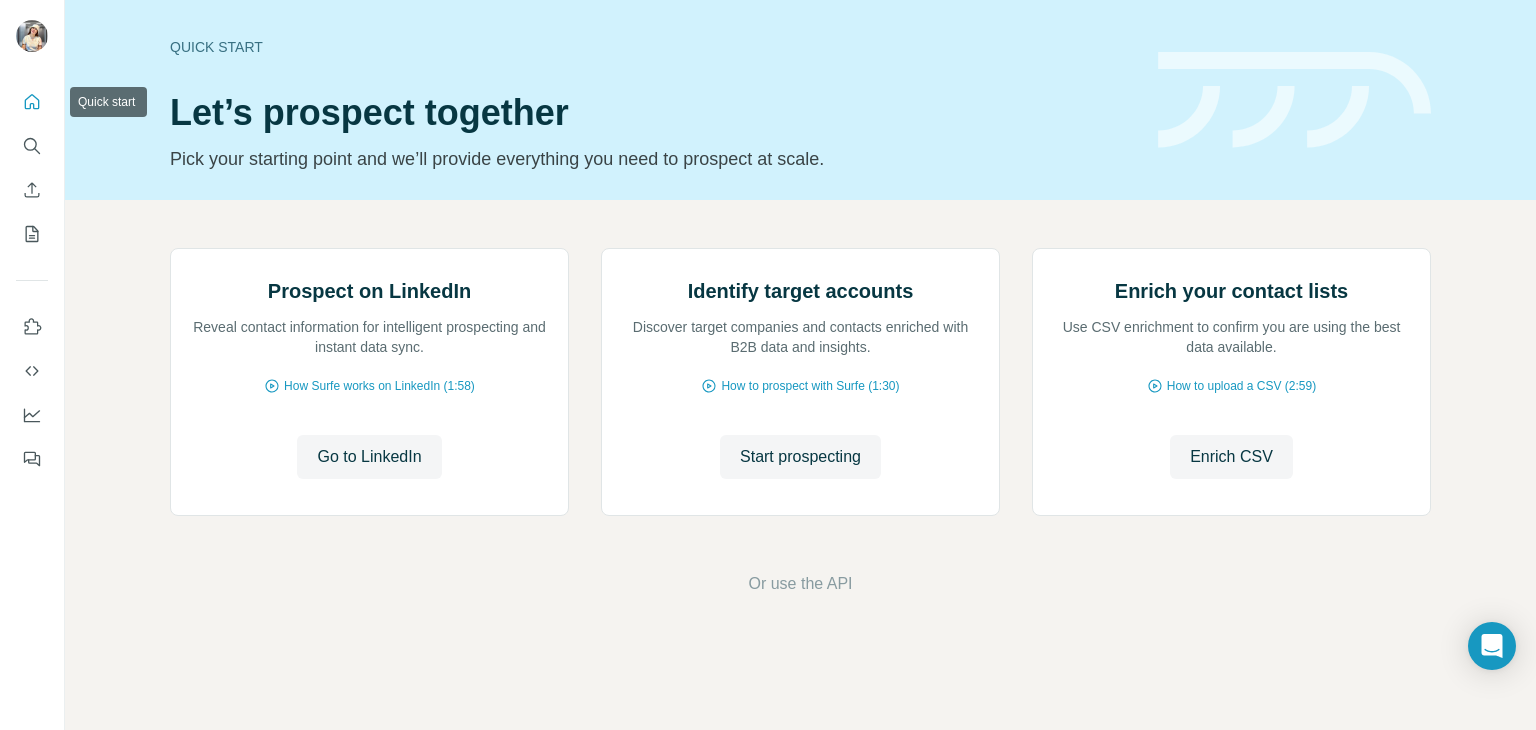 click 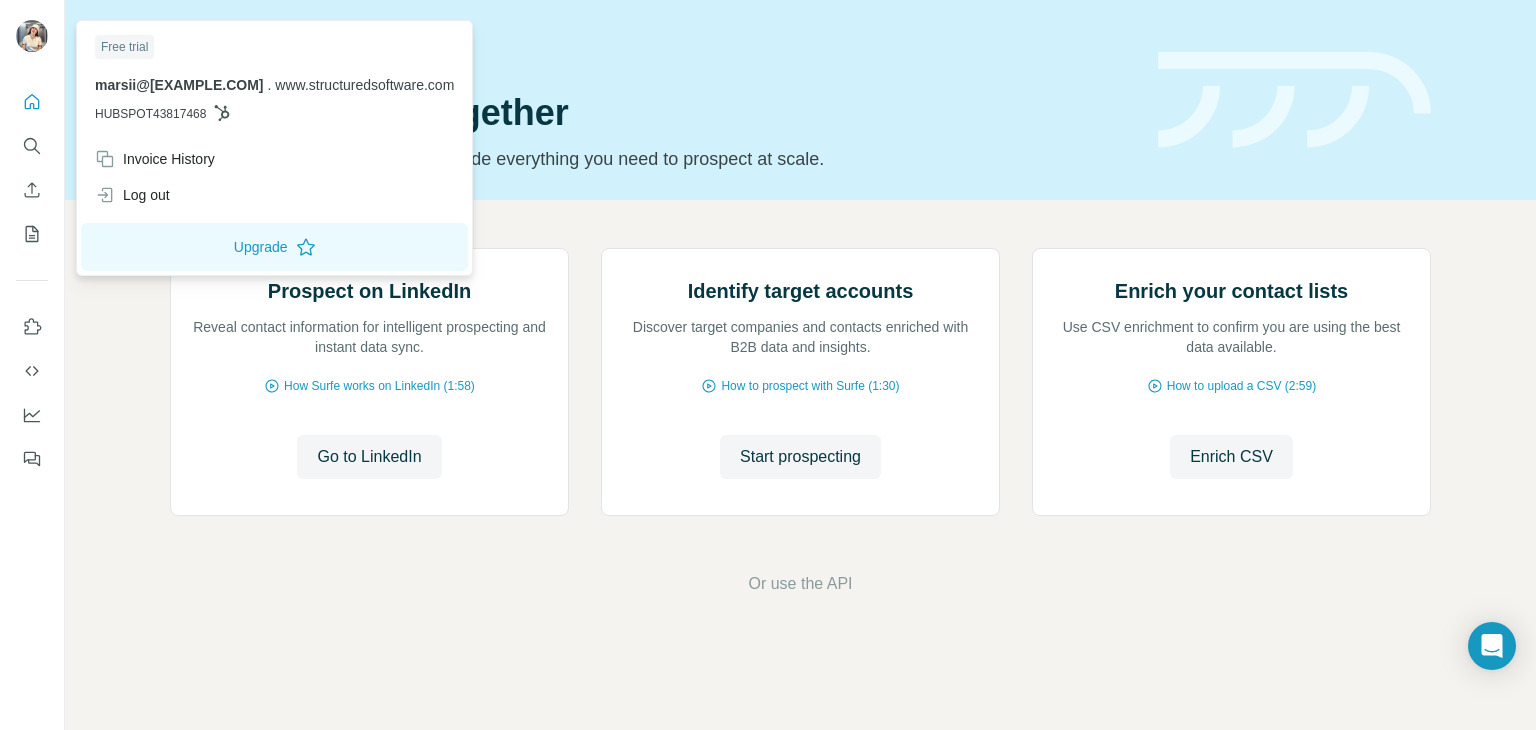 click at bounding box center [32, 36] 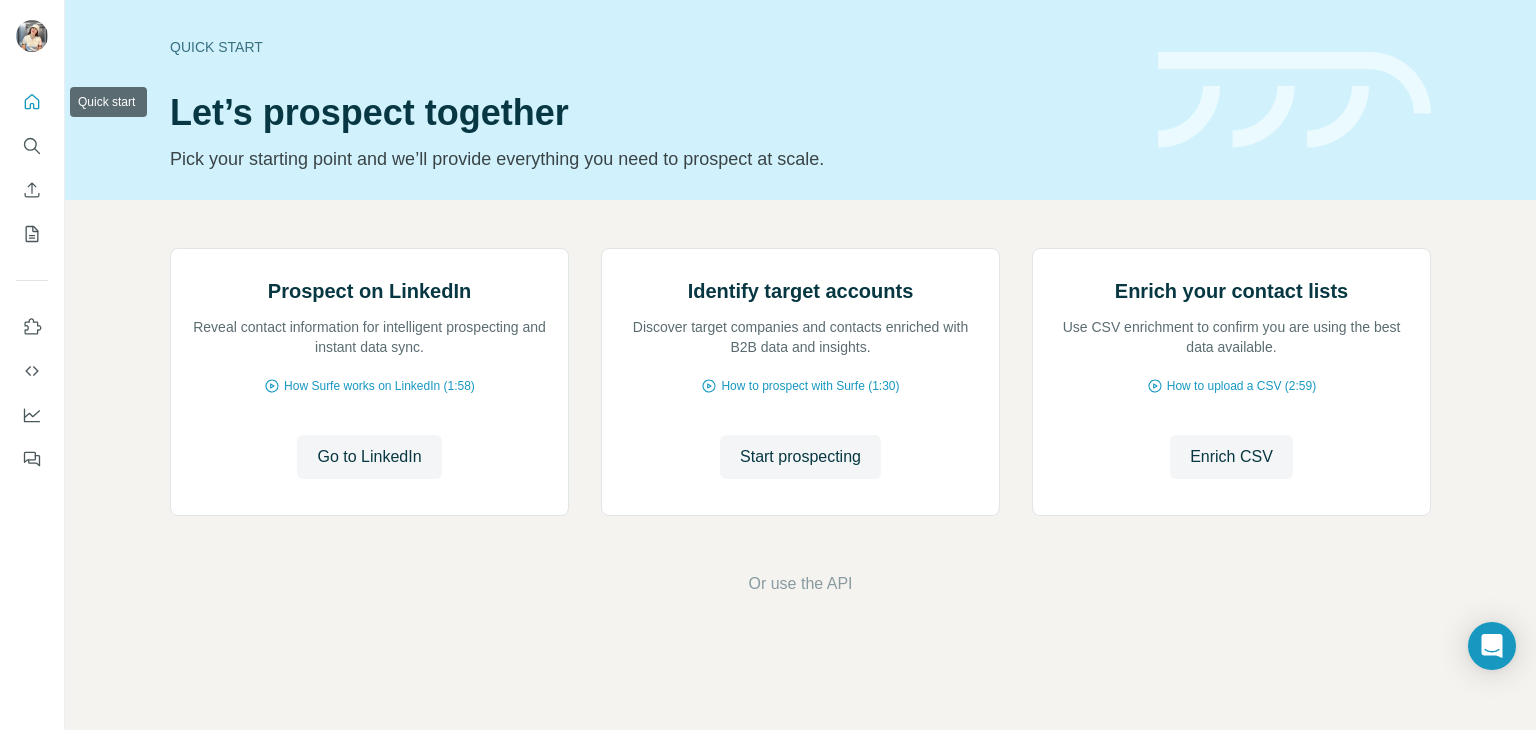 click at bounding box center [32, 274] 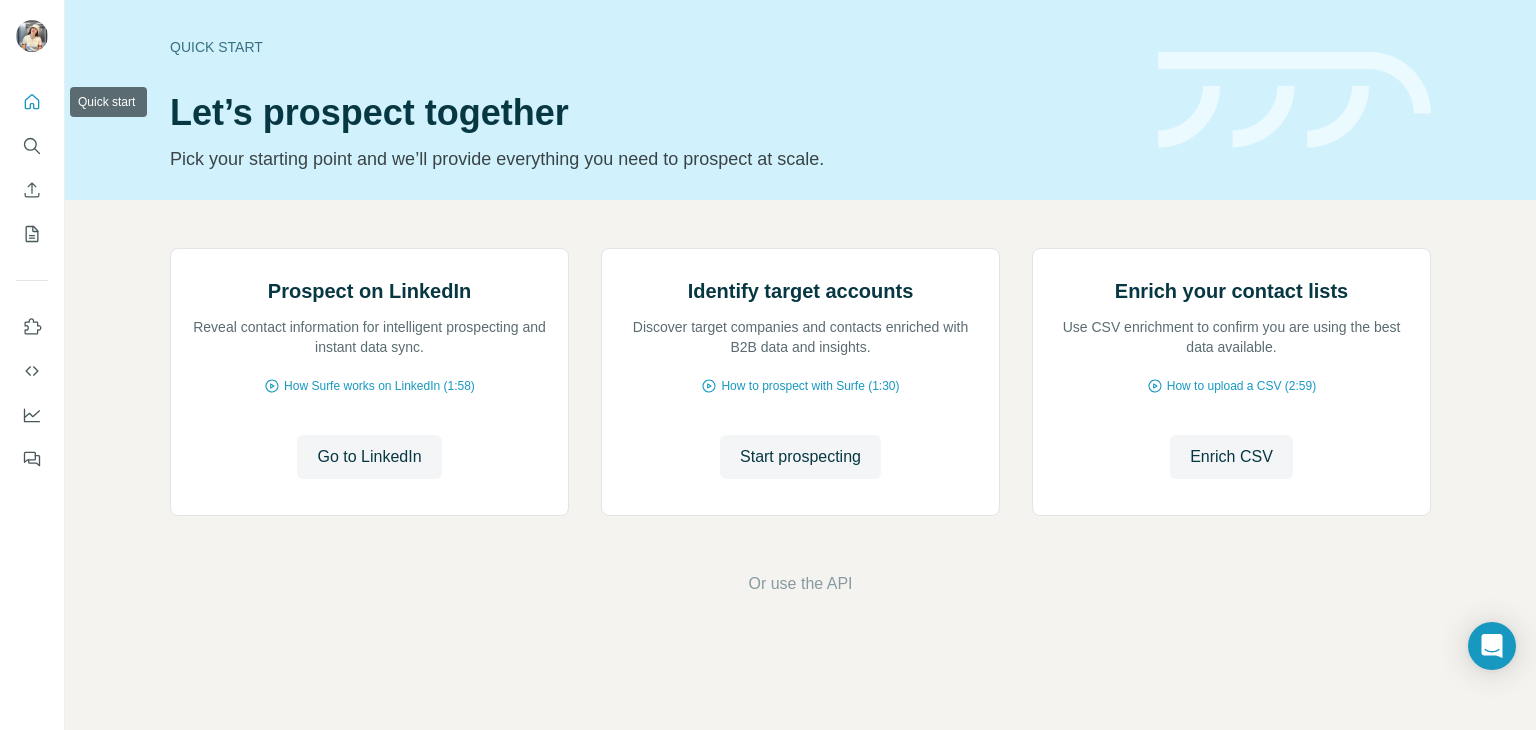 click 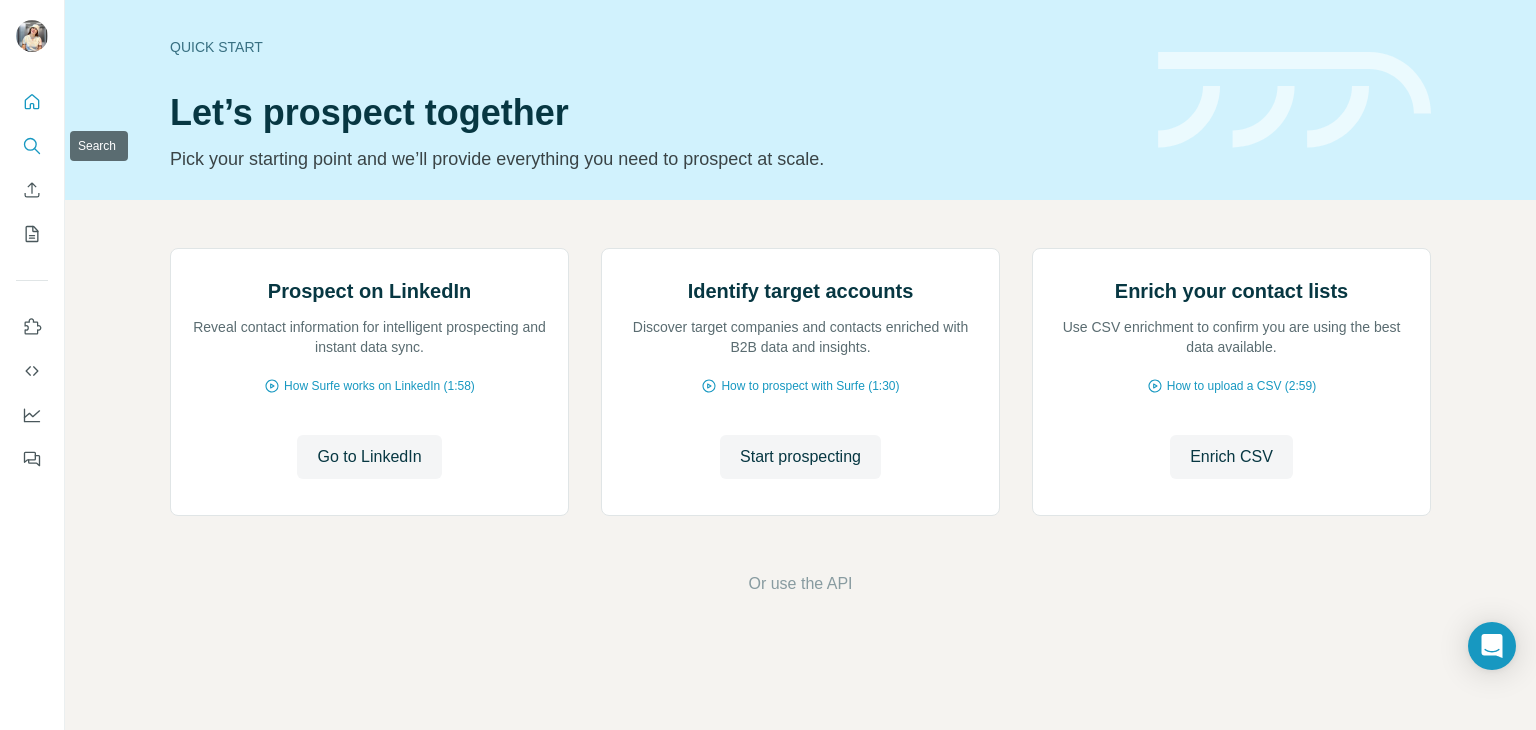 click 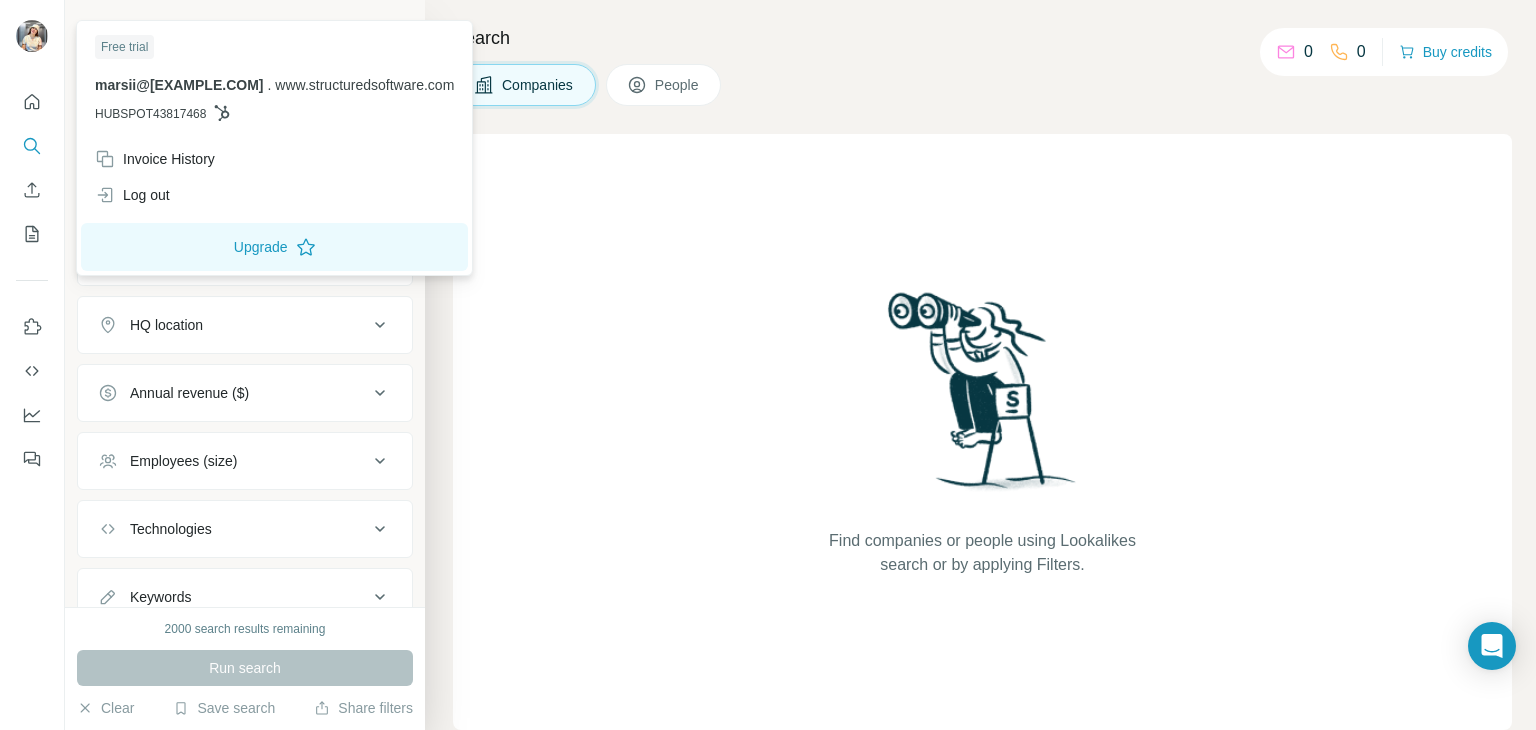 click at bounding box center (32, 36) 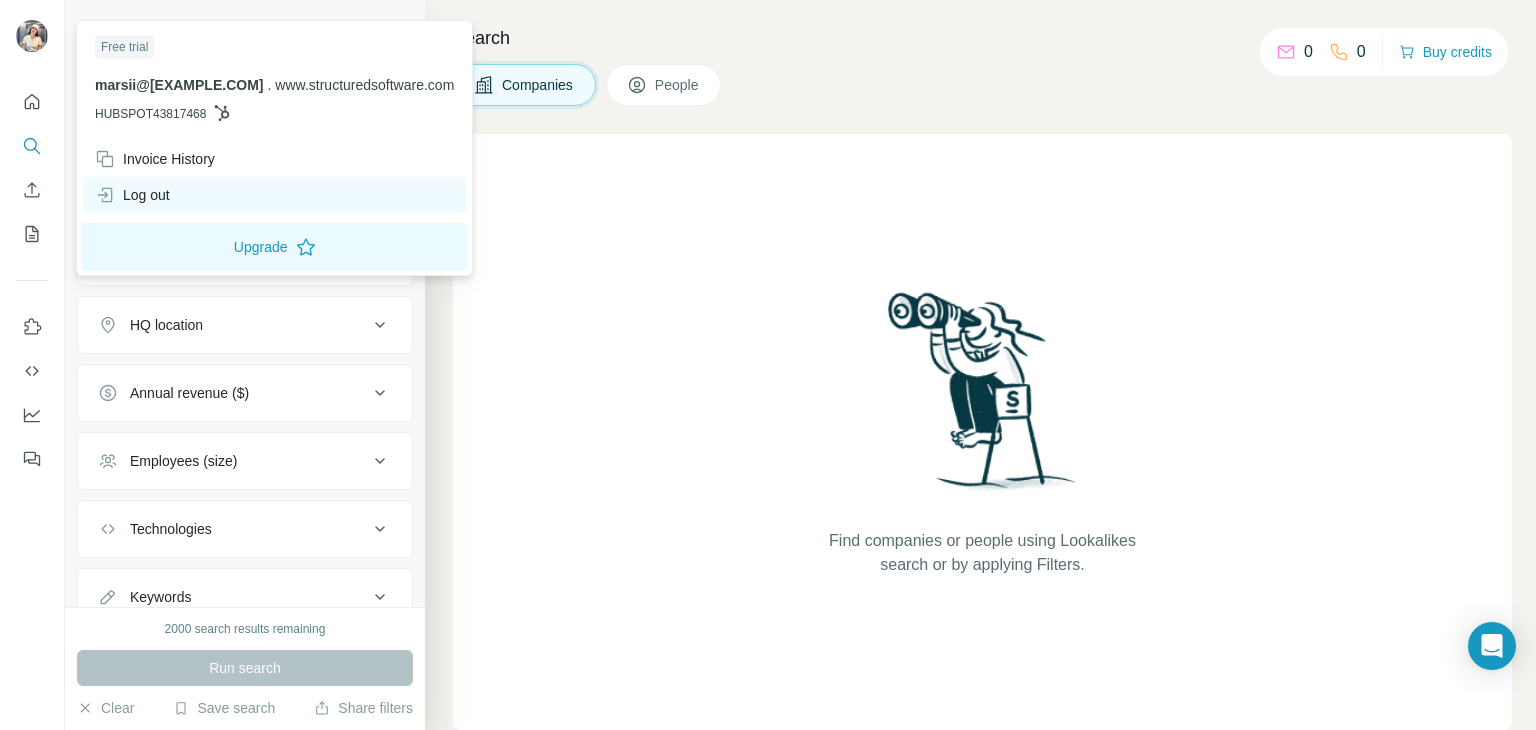 click on "Log out" at bounding box center (132, 195) 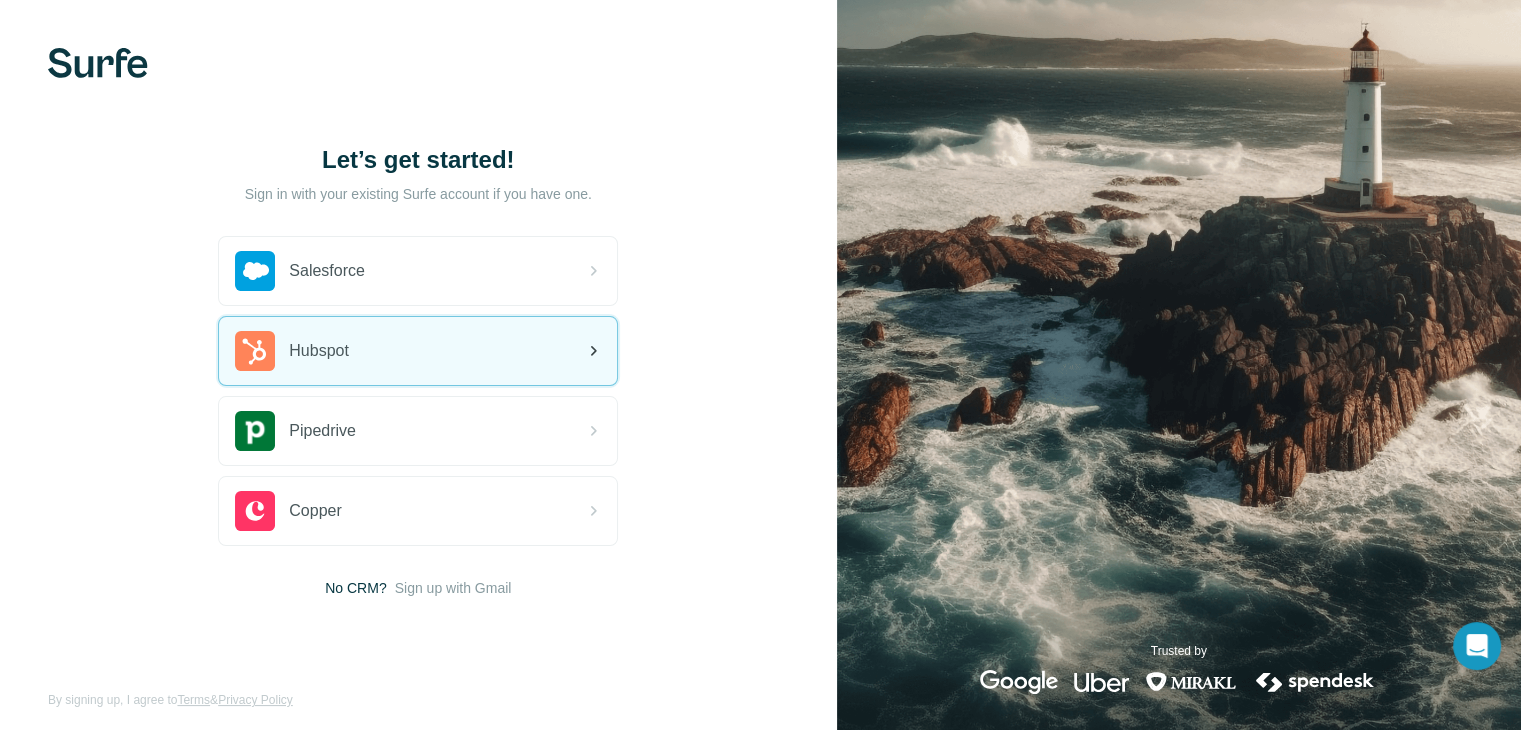 click on "Hubspot" at bounding box center [319, 351] 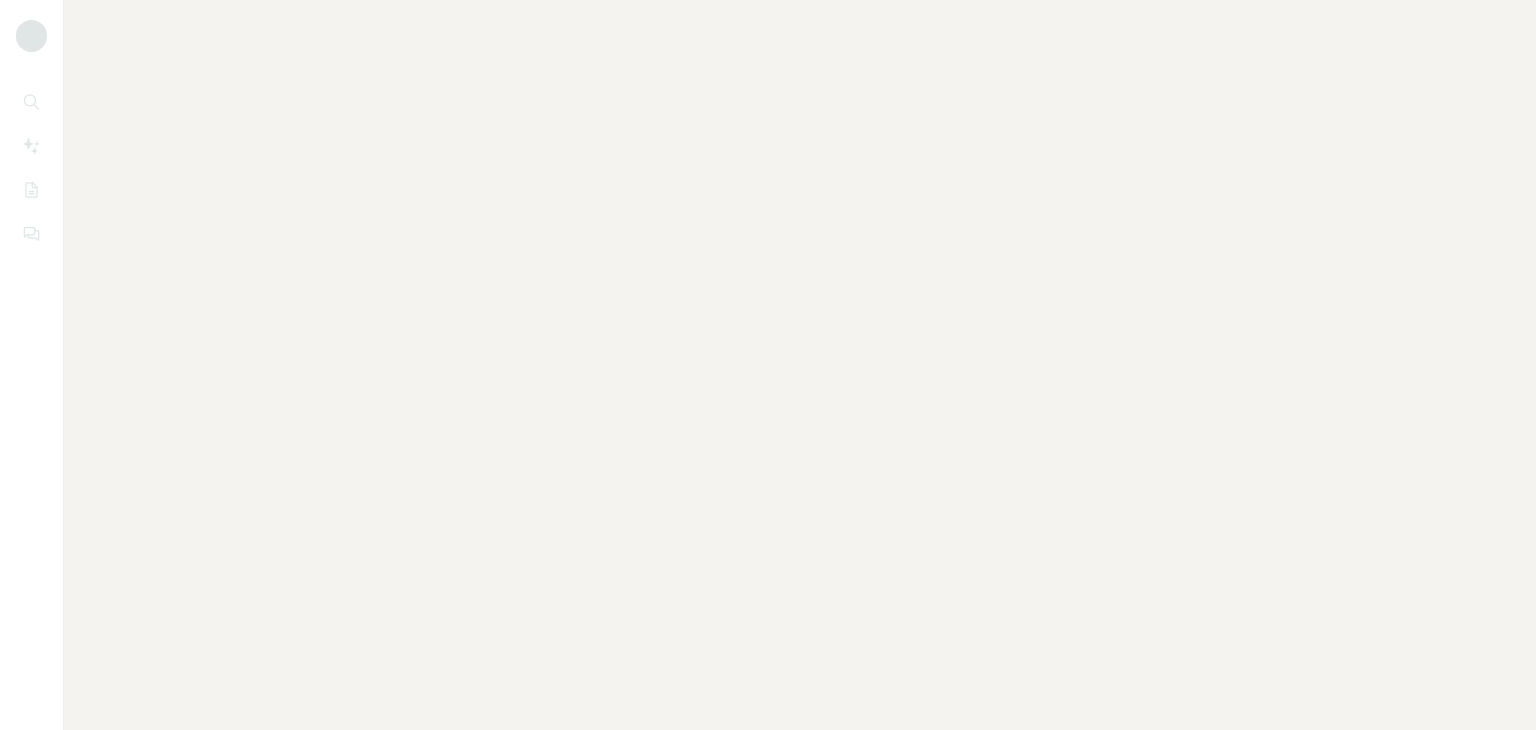 scroll, scrollTop: 0, scrollLeft: 0, axis: both 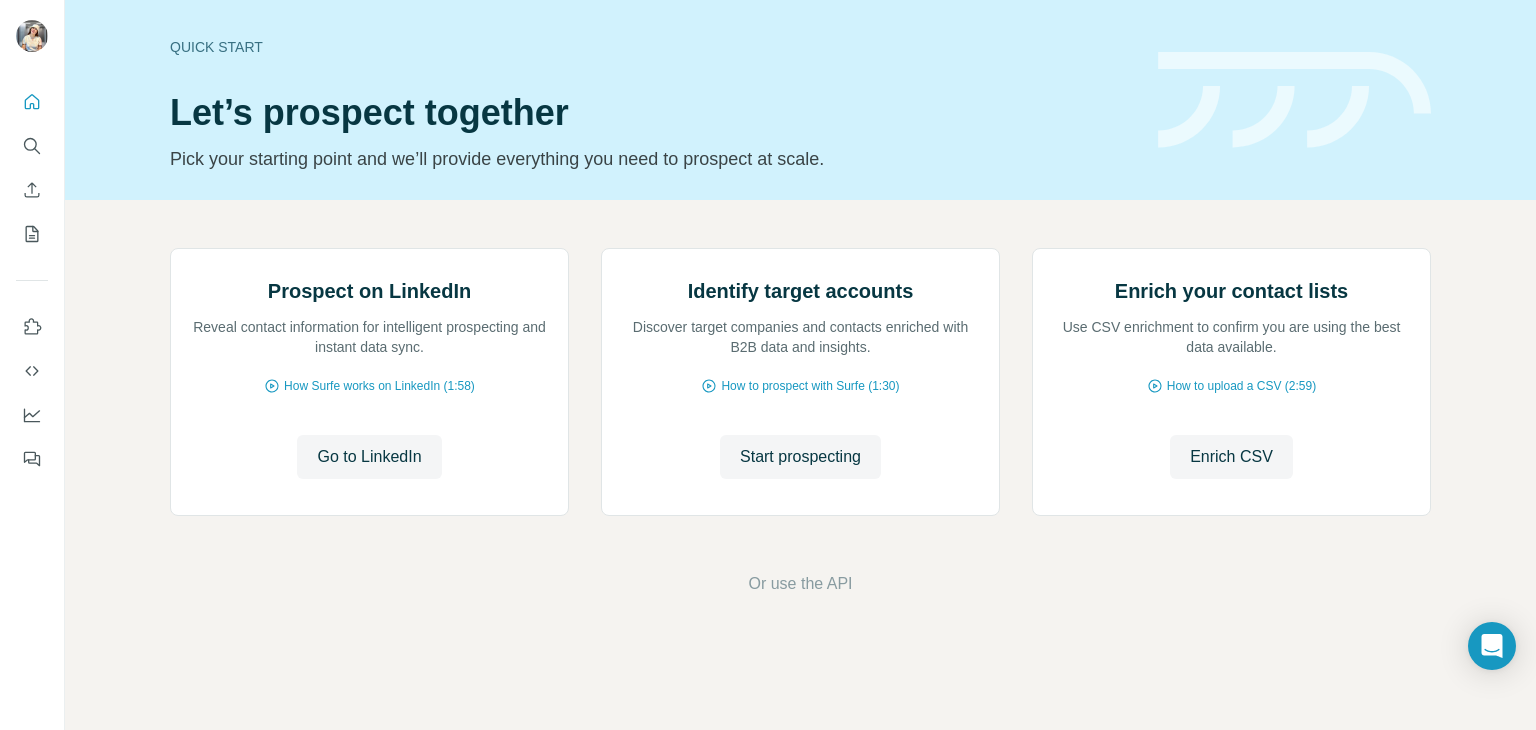 drag, startPoint x: 1478, startPoint y: 0, endPoint x: 924, endPoint y: 84, distance: 560.33203 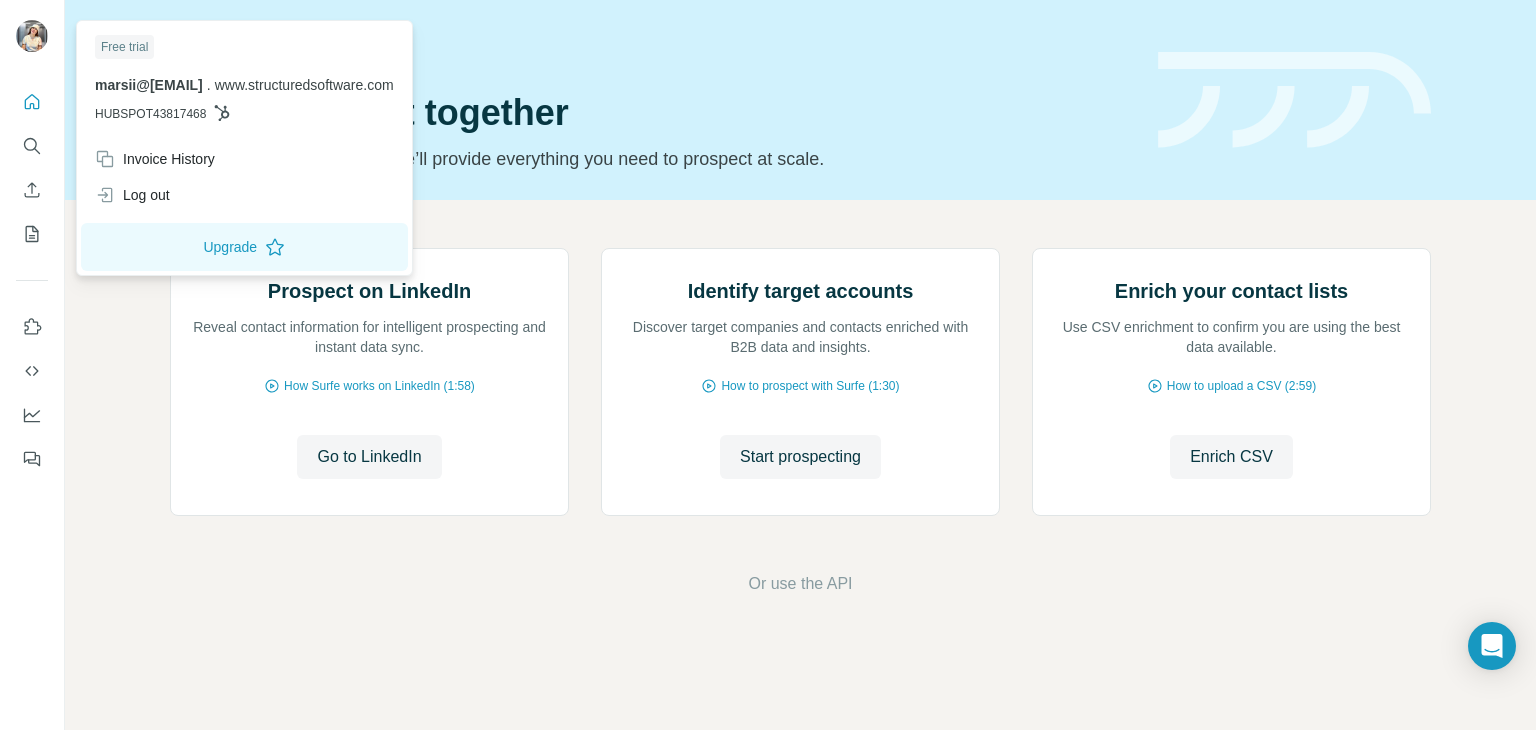 click at bounding box center (32, 36) 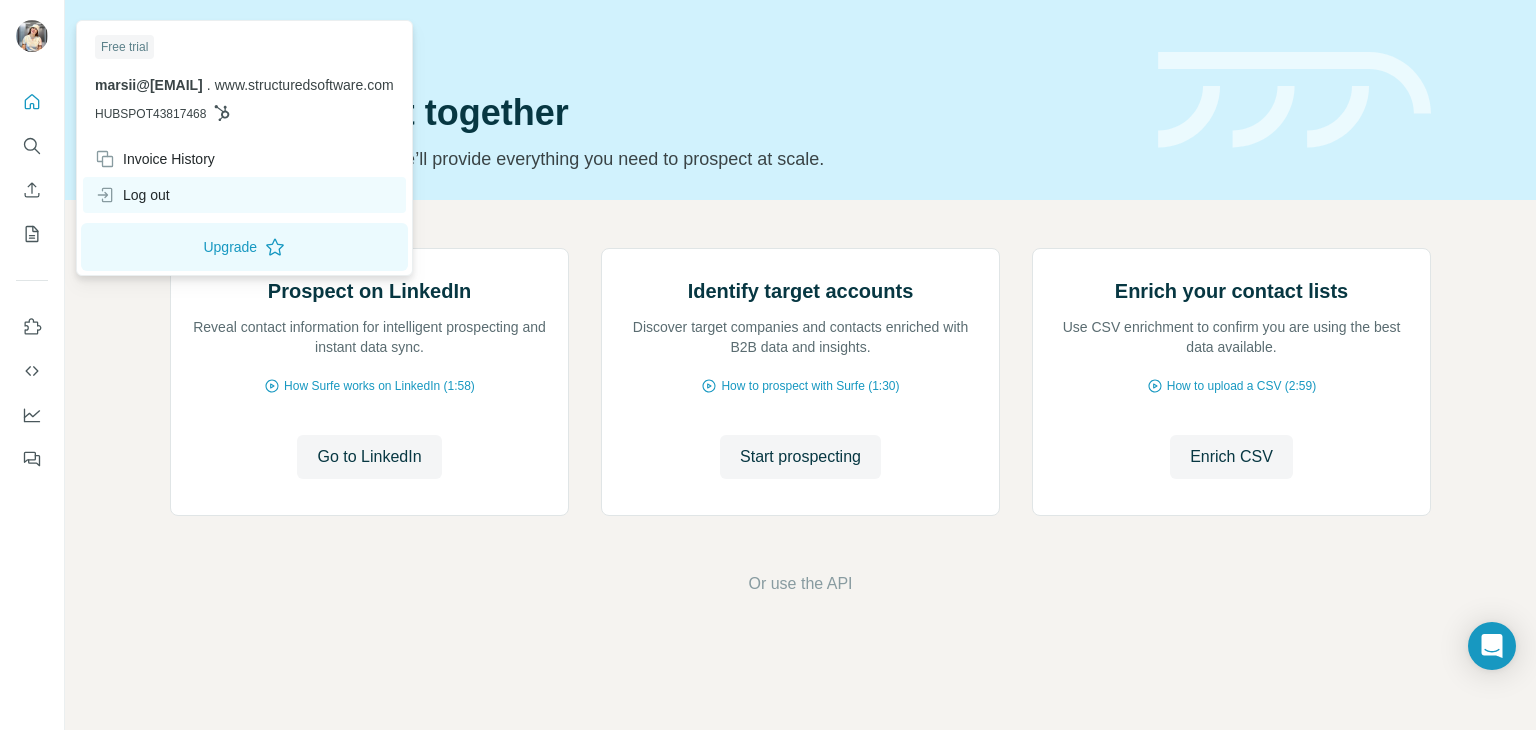 click on "Log out" at bounding box center [132, 195] 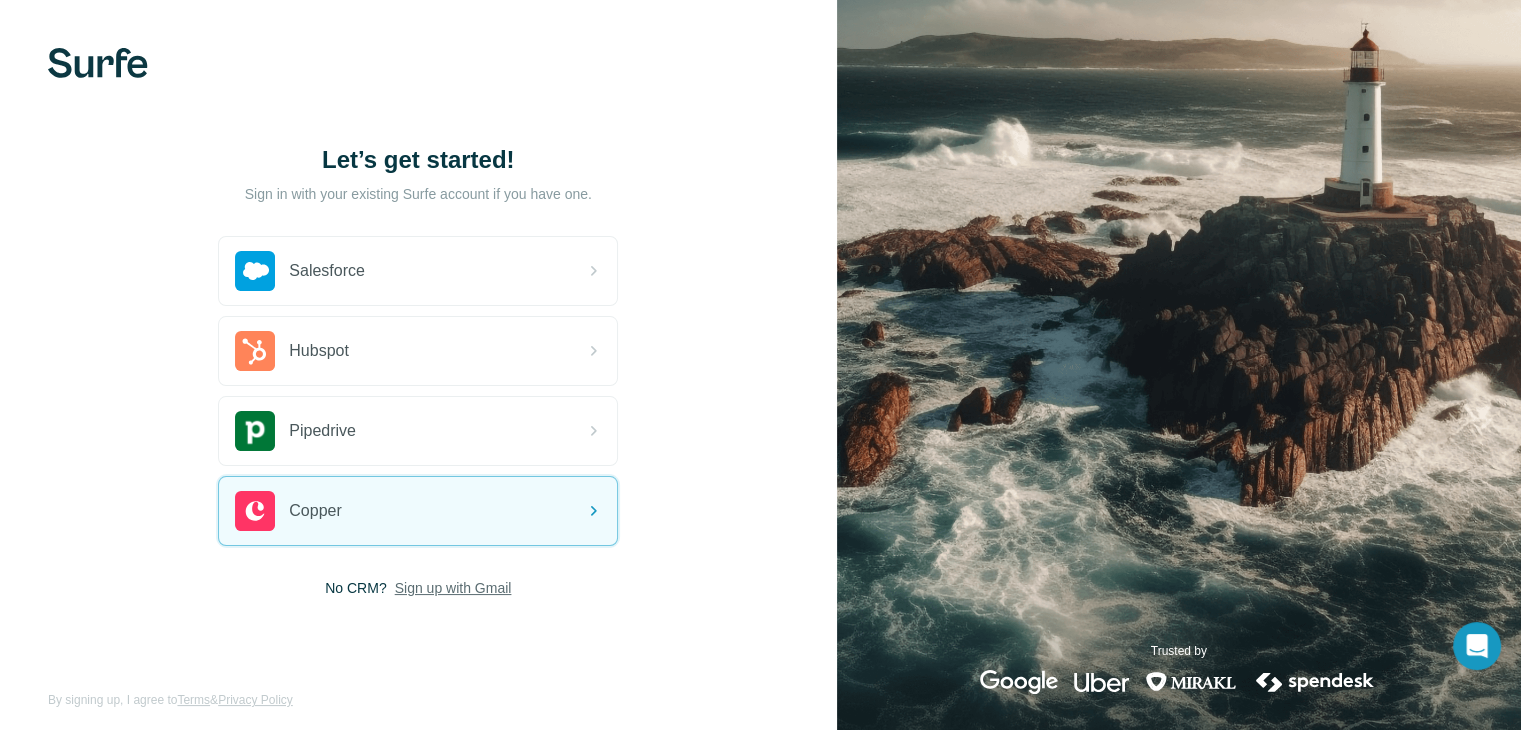 click on "Sign up with Gmail" at bounding box center (453, 588) 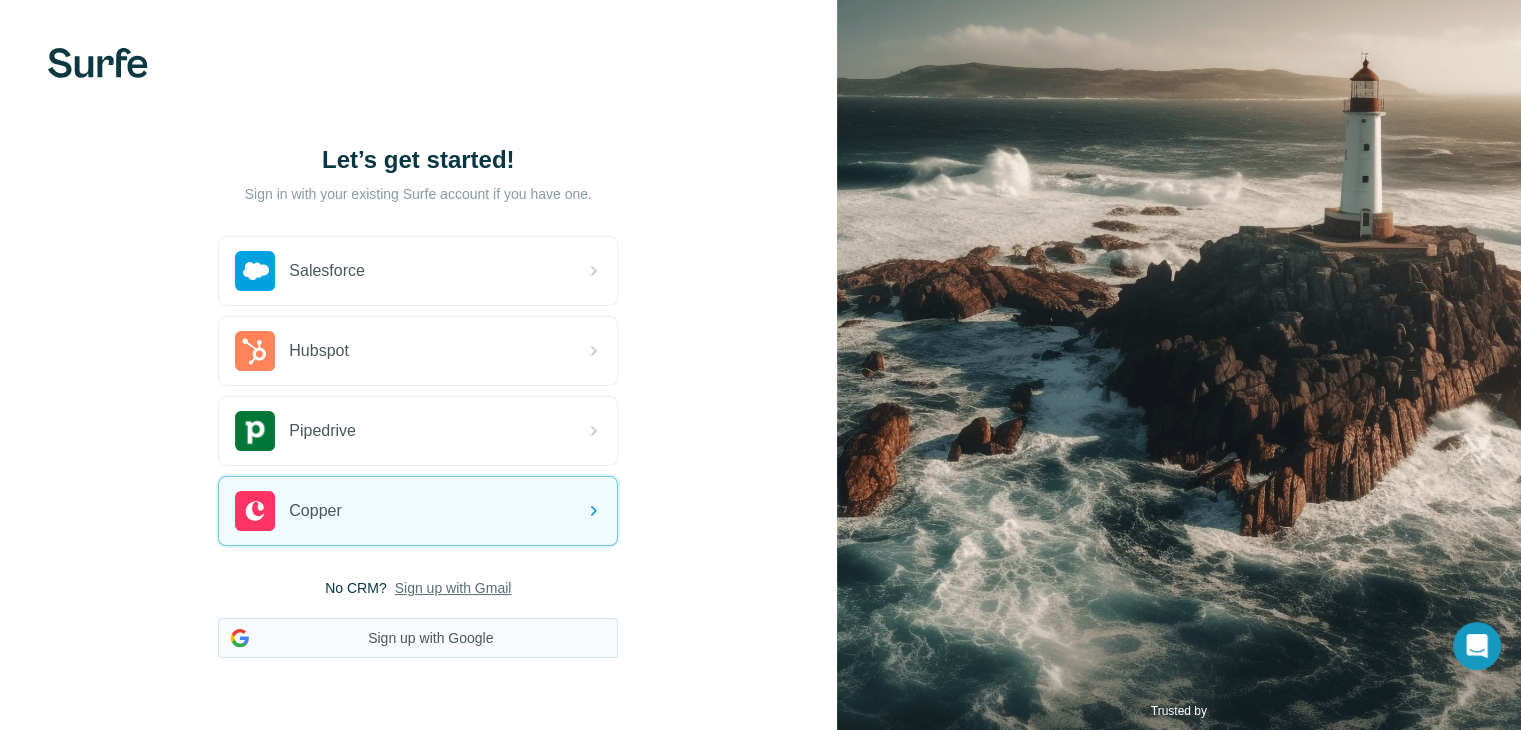 click on "Sign up with Google" at bounding box center [418, 638] 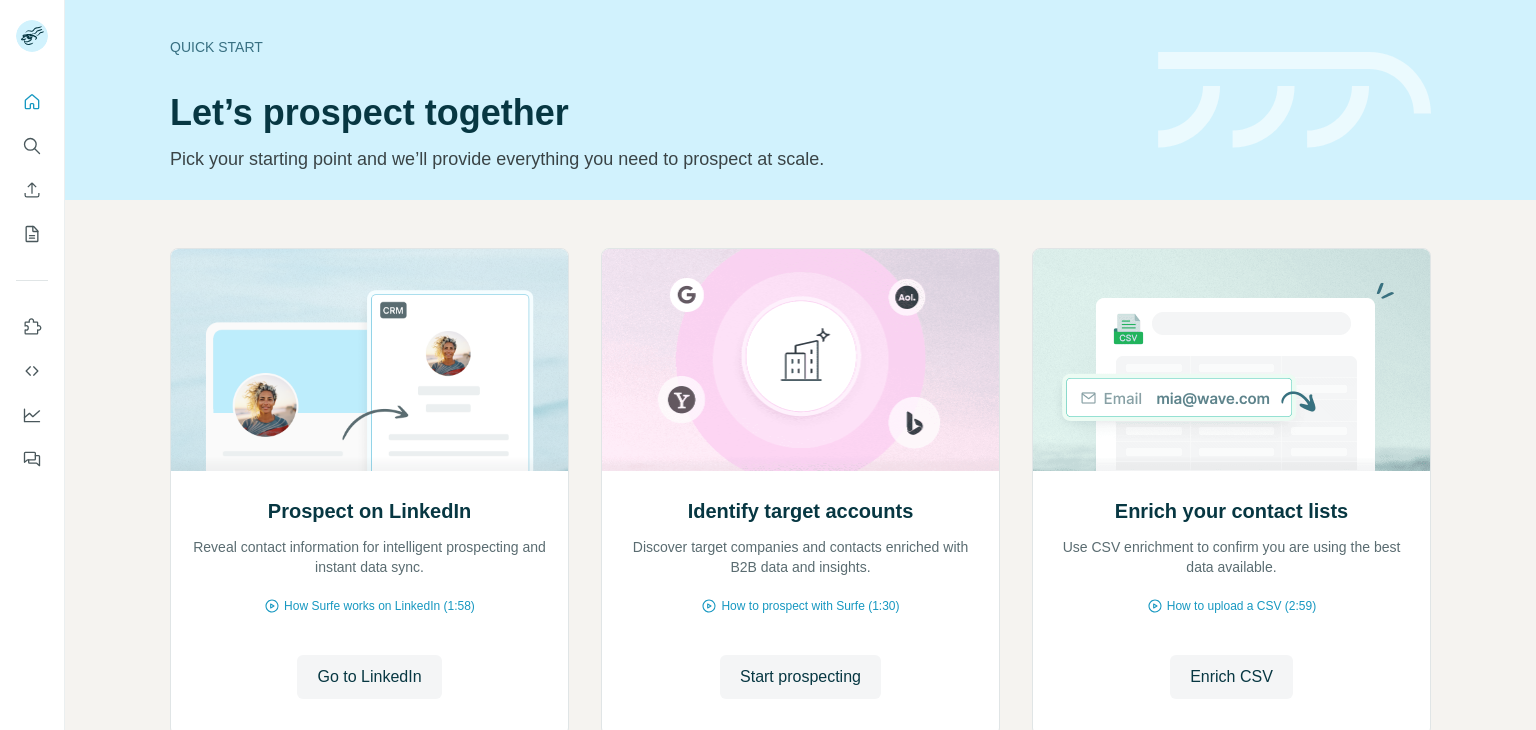 scroll, scrollTop: 0, scrollLeft: 0, axis: both 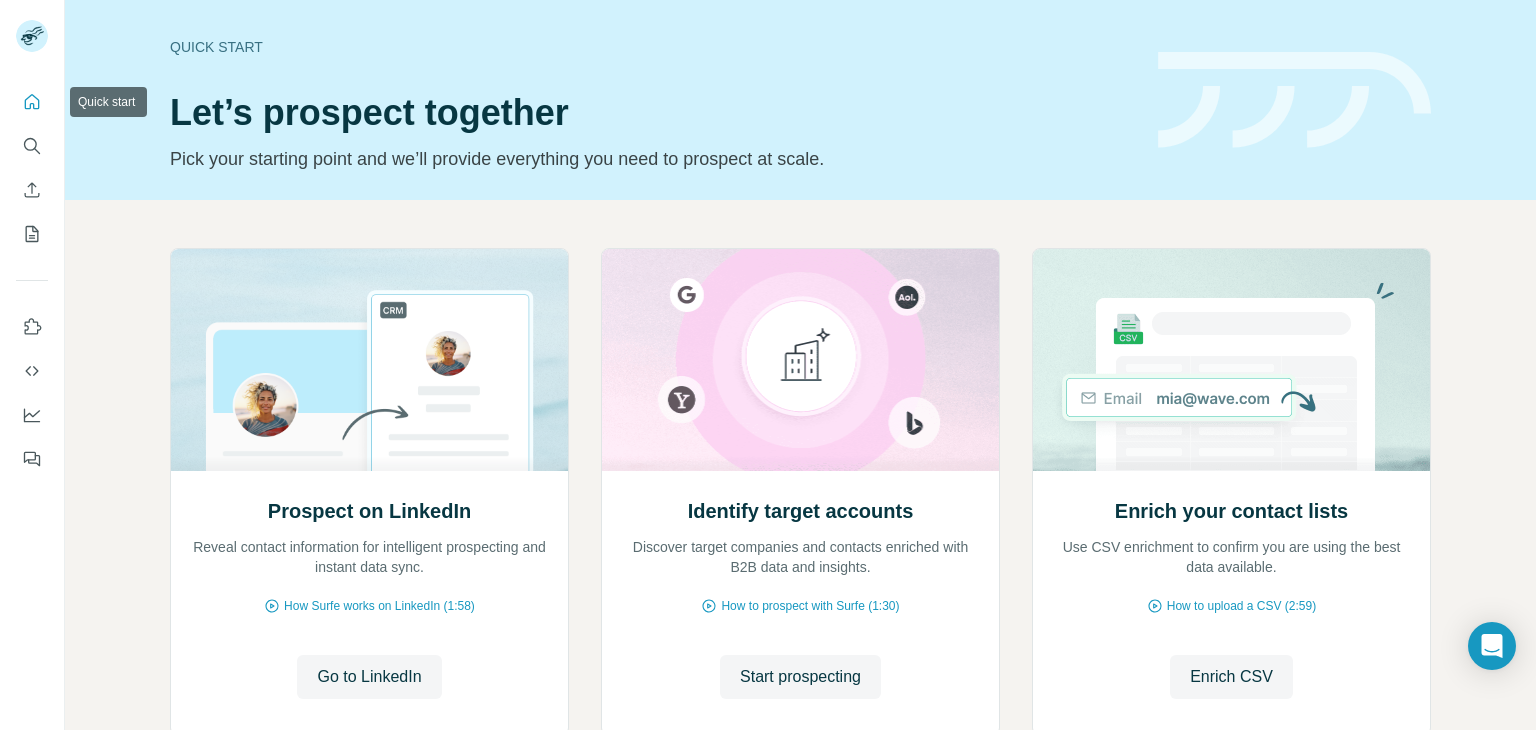 click 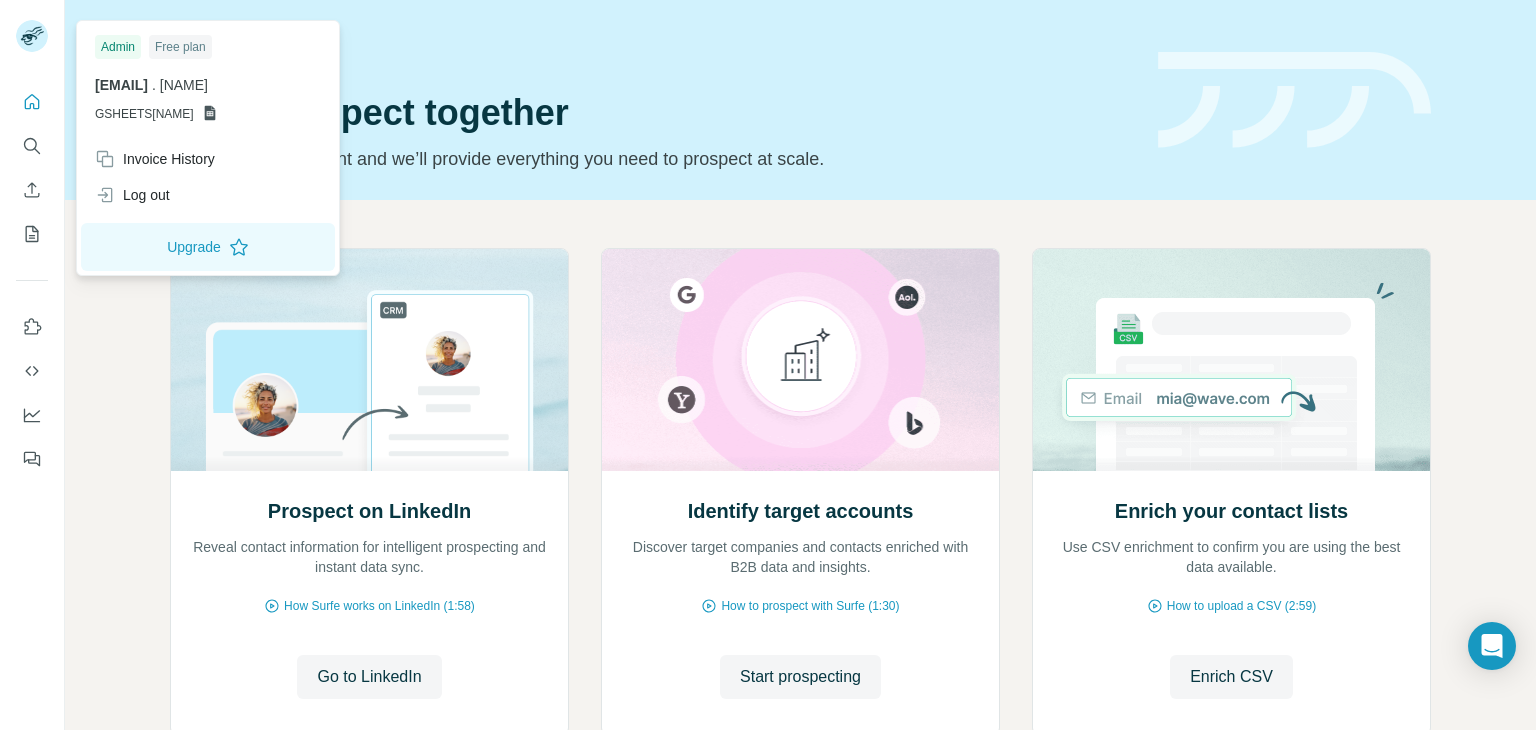 click at bounding box center (32, 38) 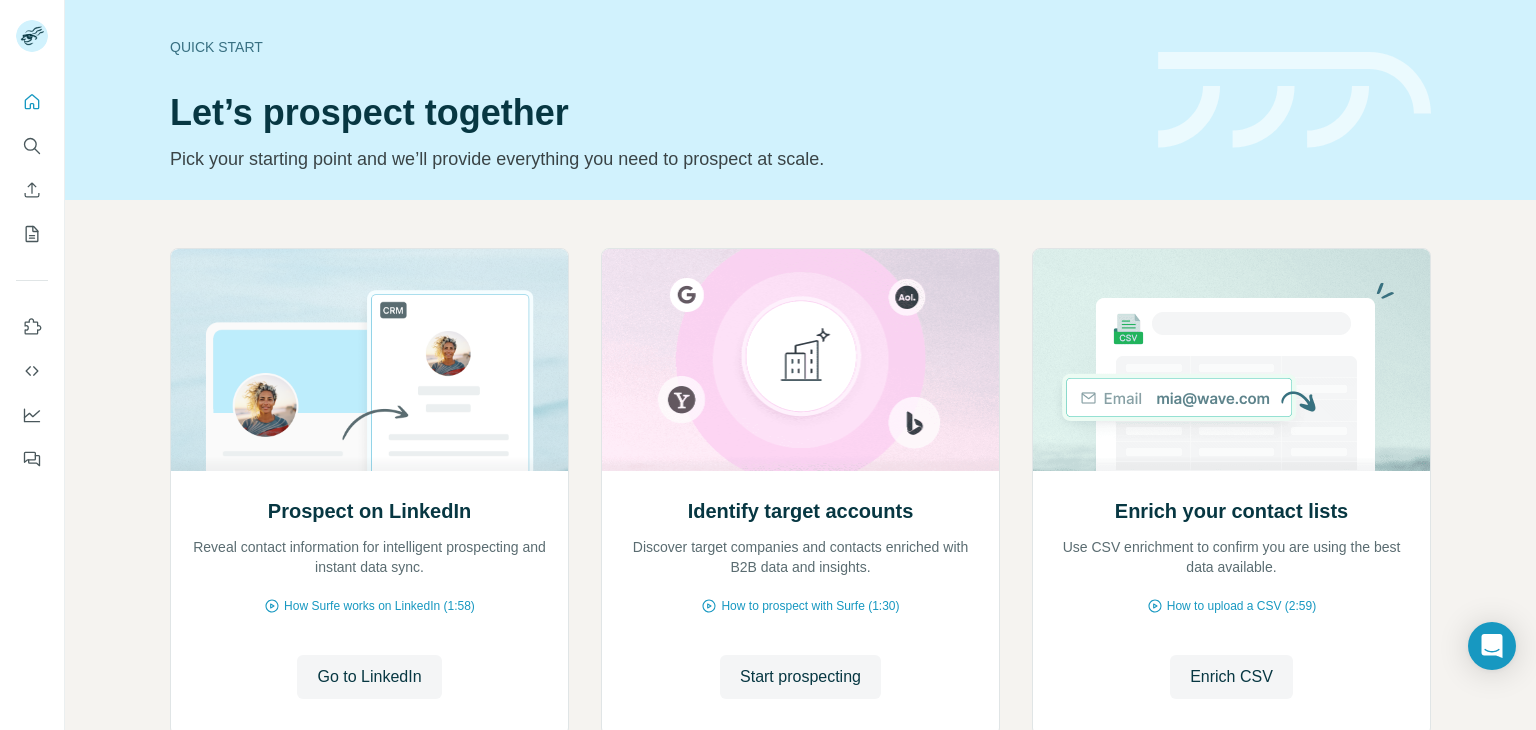 drag, startPoint x: 1415, startPoint y: 2, endPoint x: 941, endPoint y: 106, distance: 485.27518 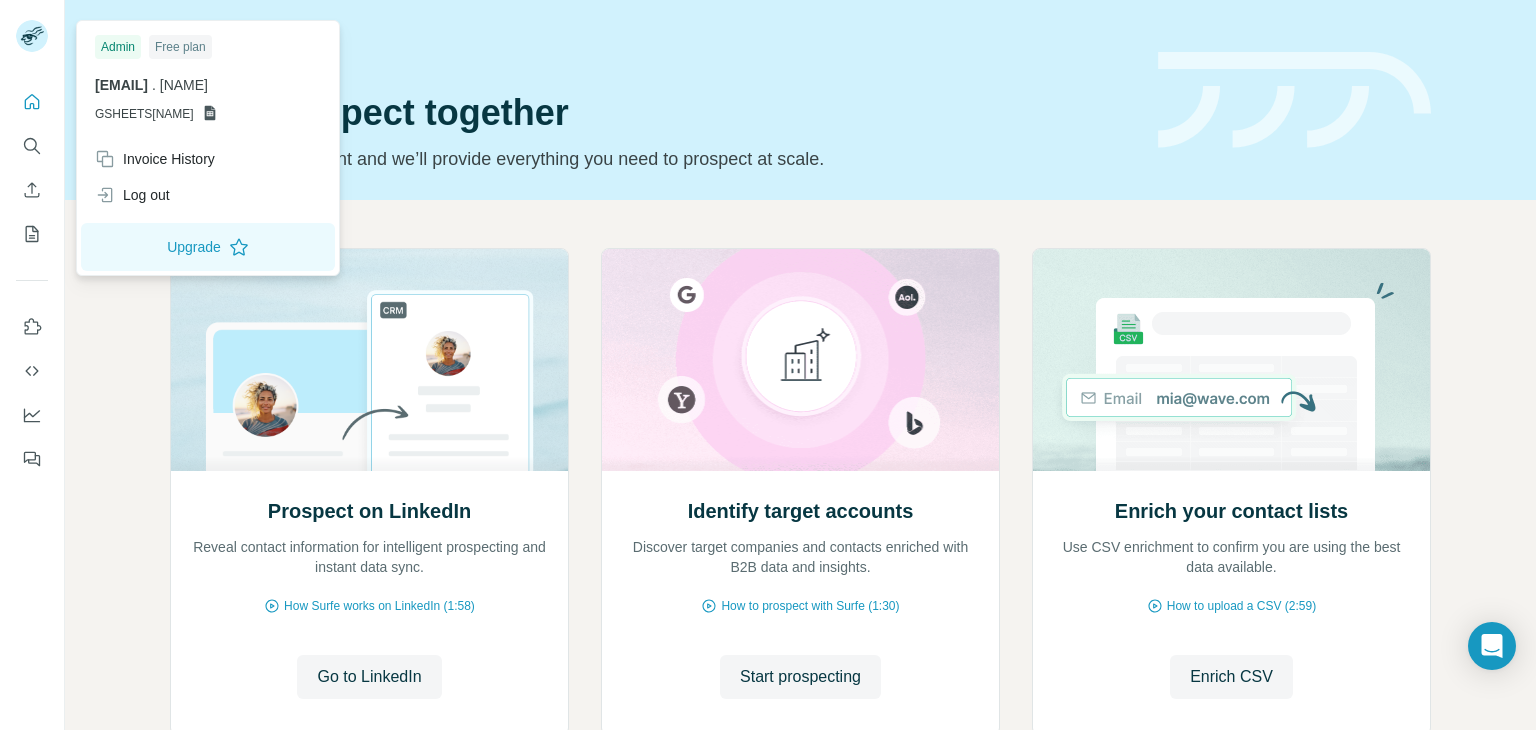 click at bounding box center (32, 36) 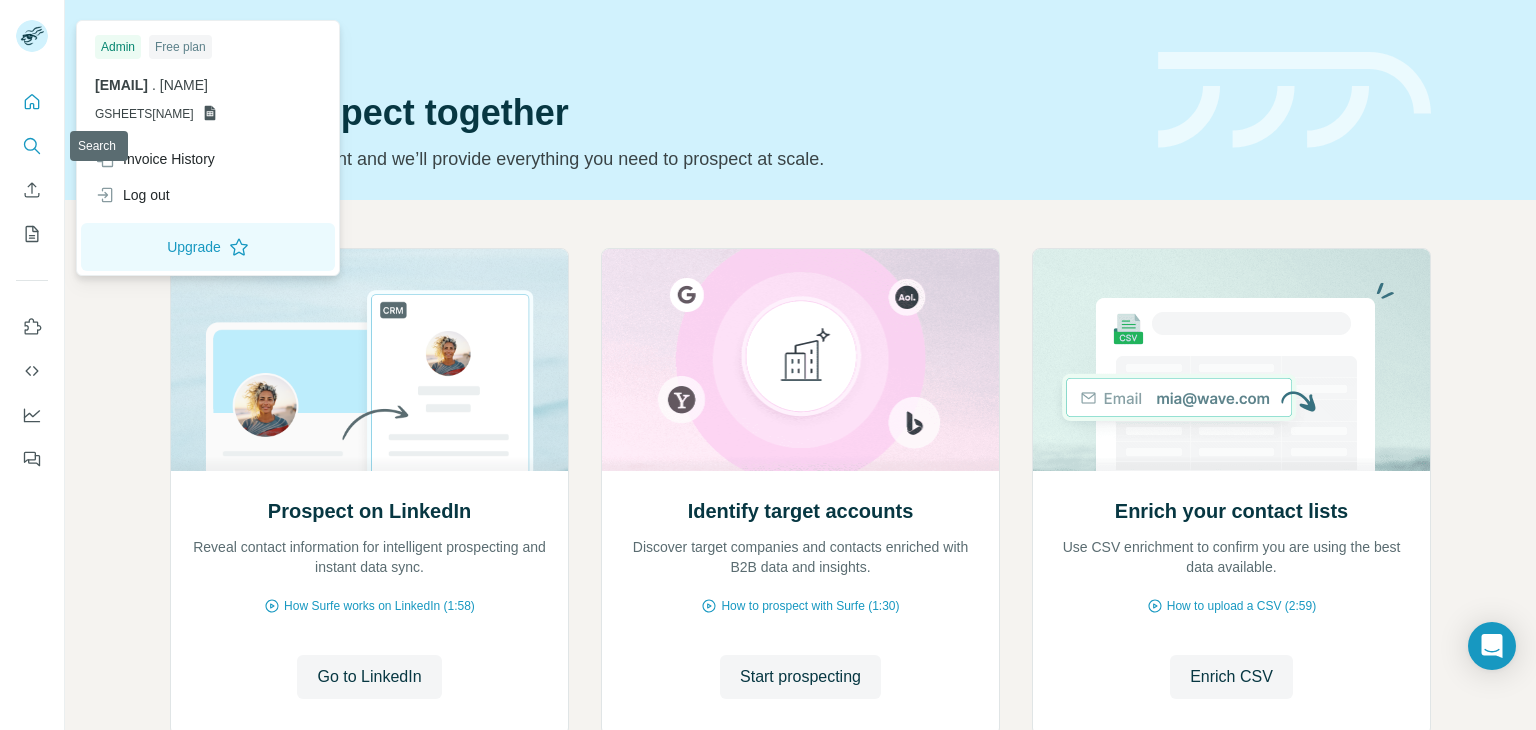 click 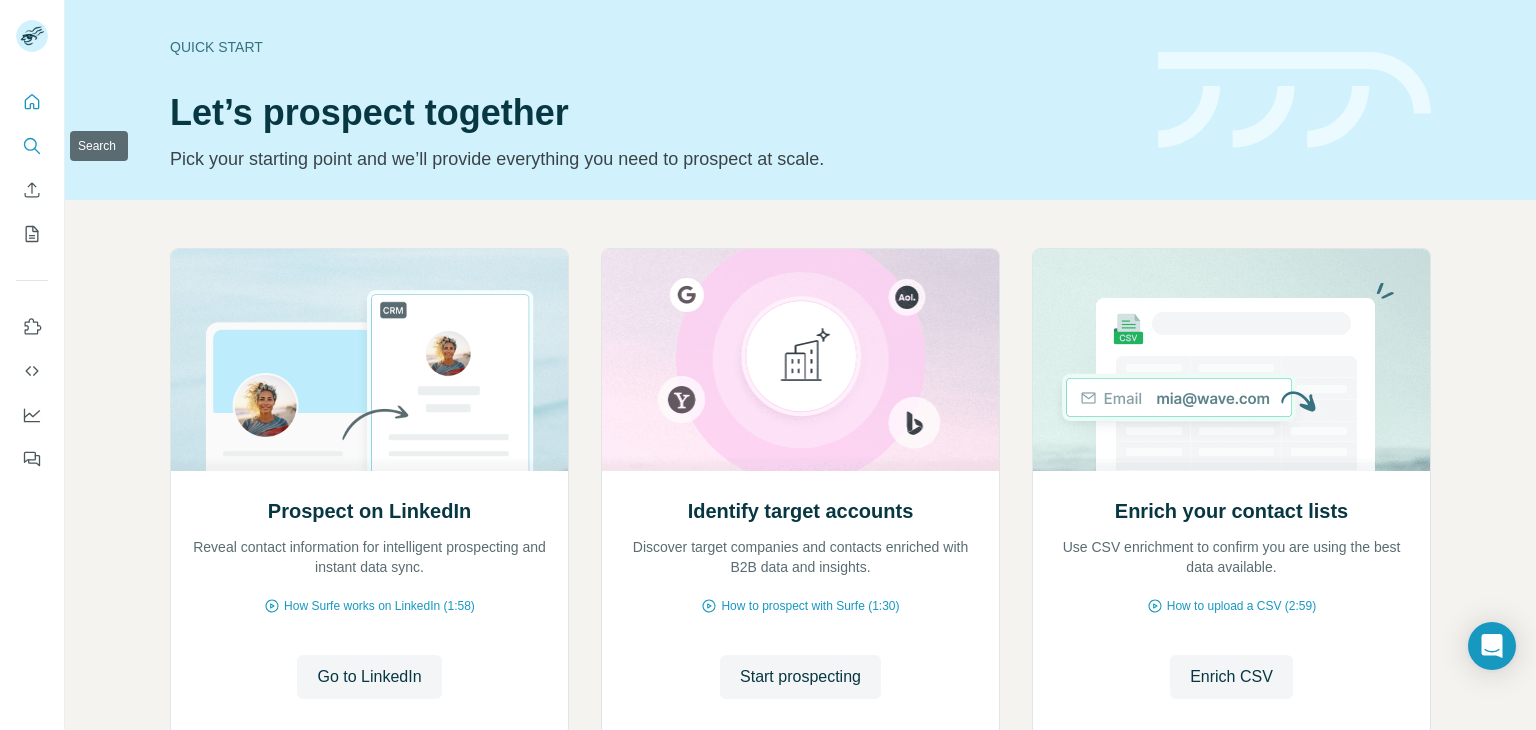 click 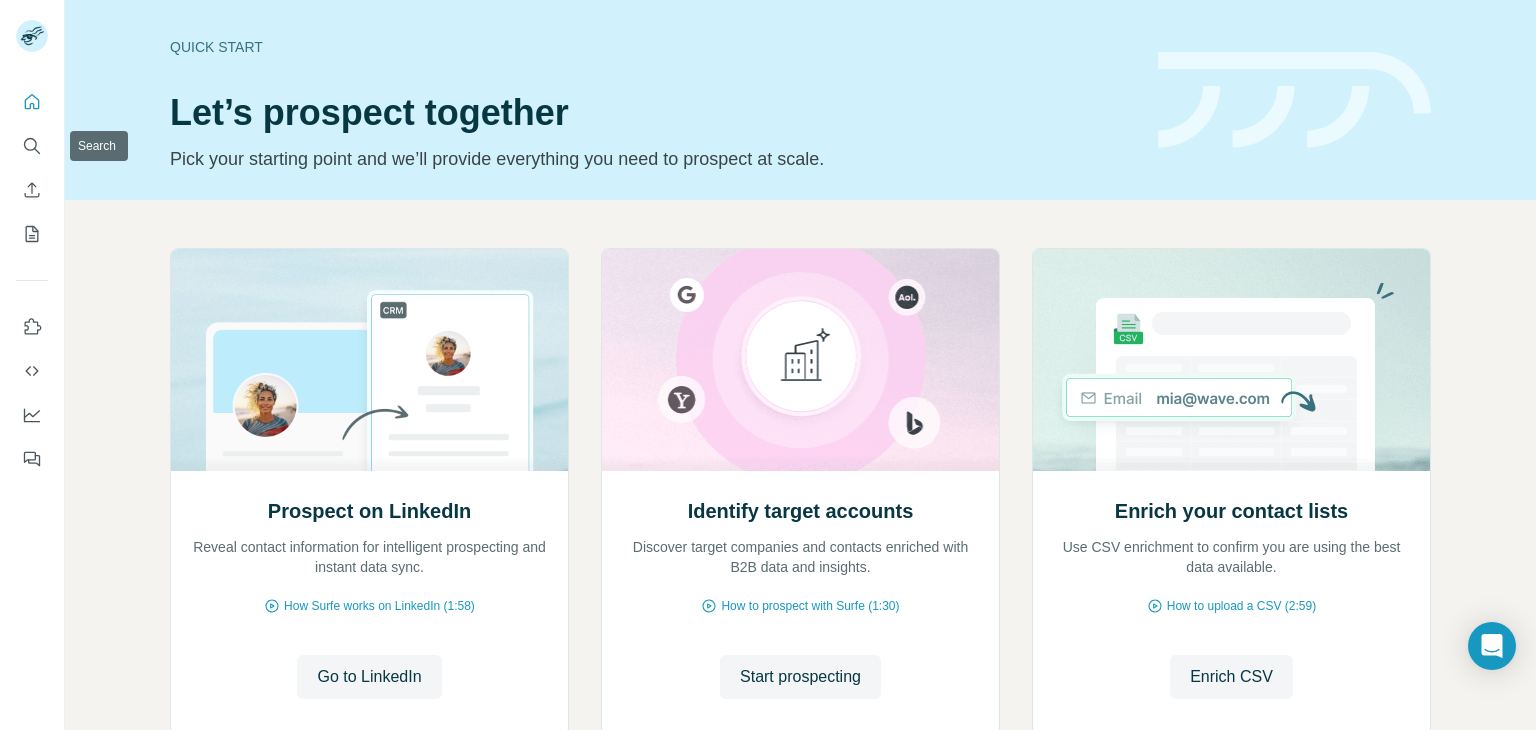 click 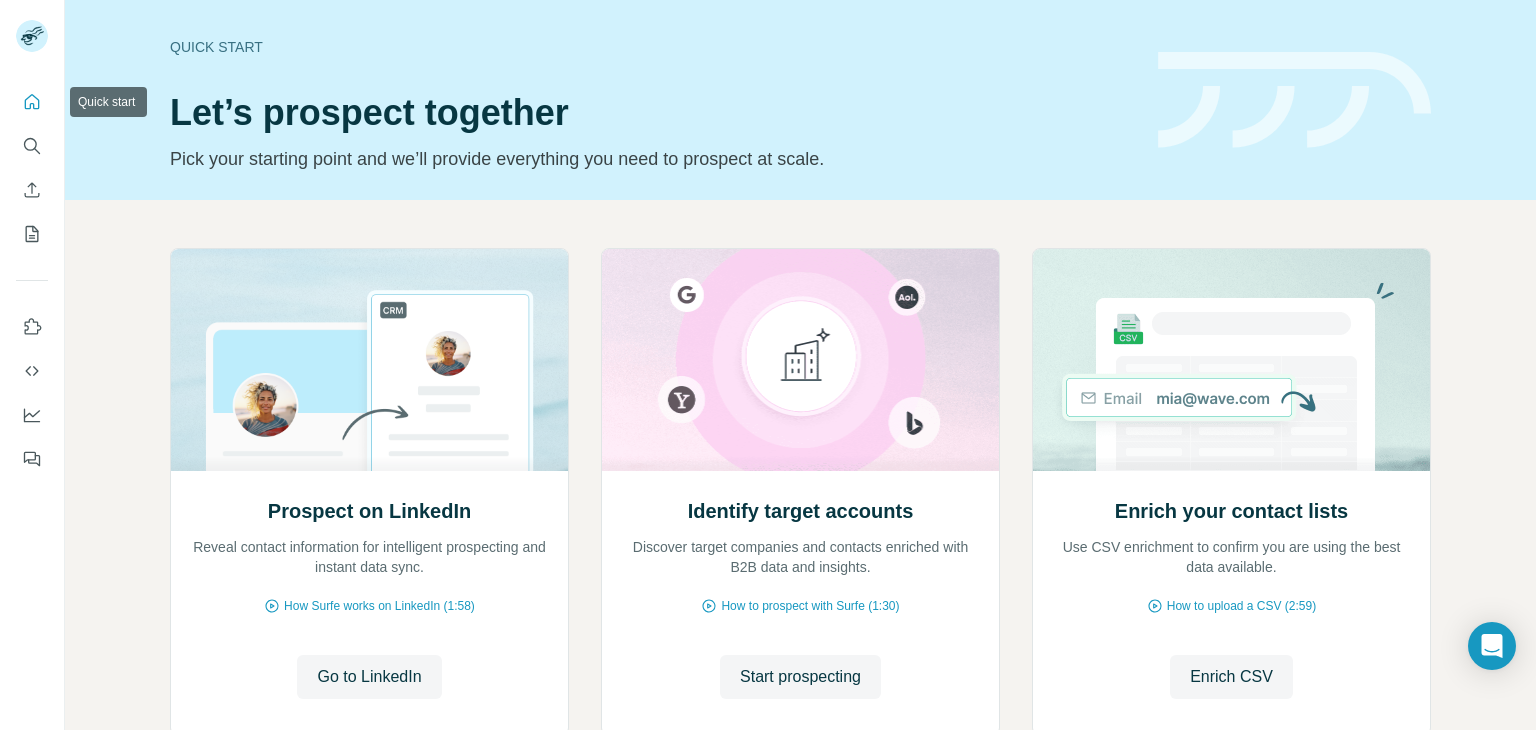 click 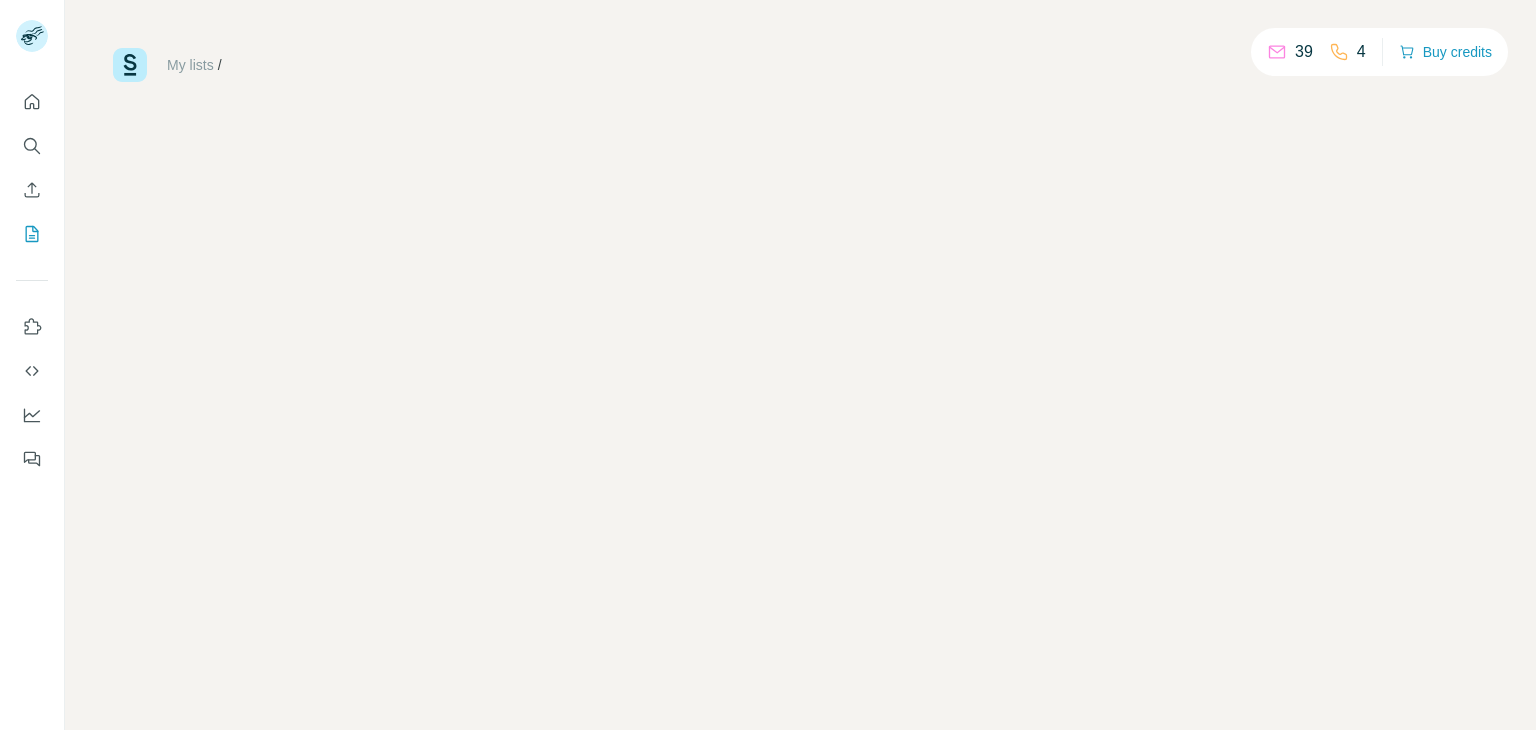 scroll, scrollTop: 0, scrollLeft: 0, axis: both 